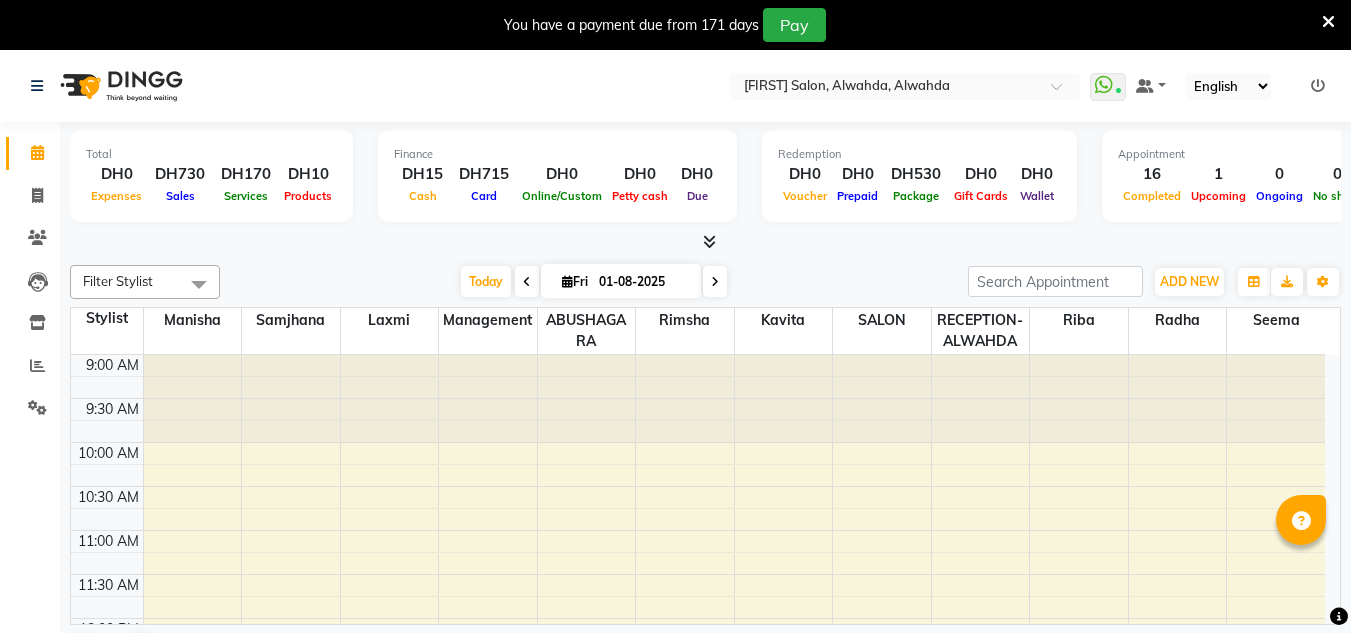 scroll, scrollTop: 0, scrollLeft: 0, axis: both 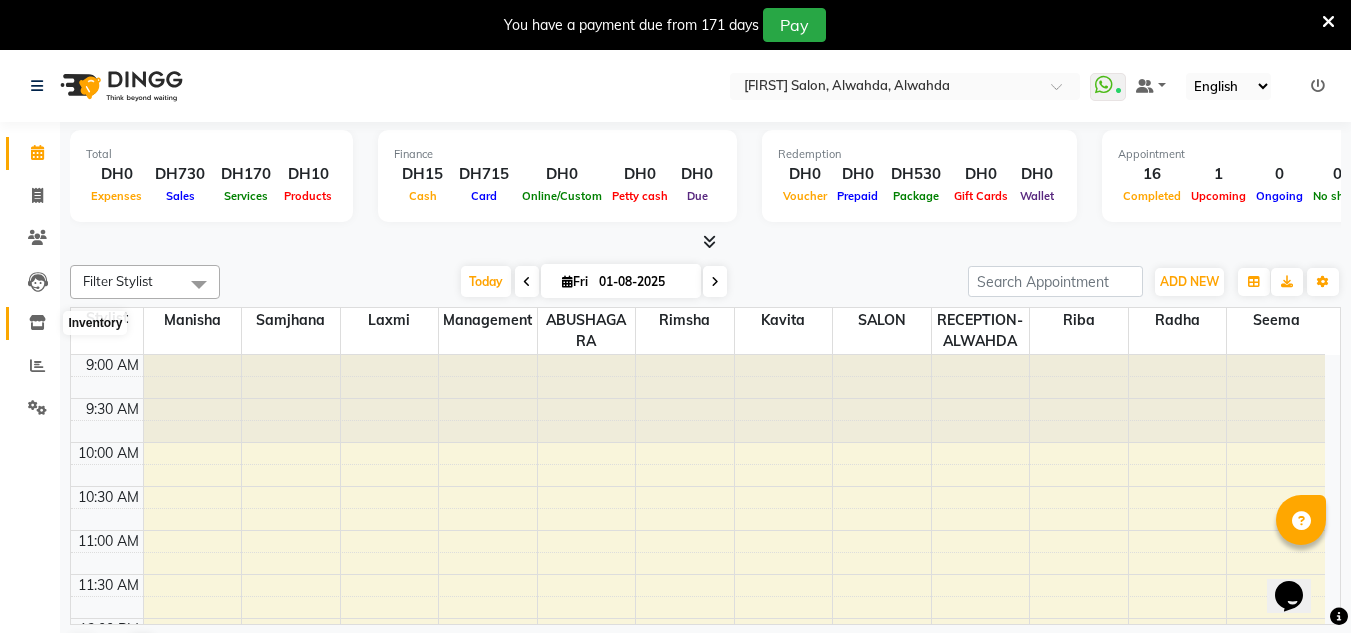 click 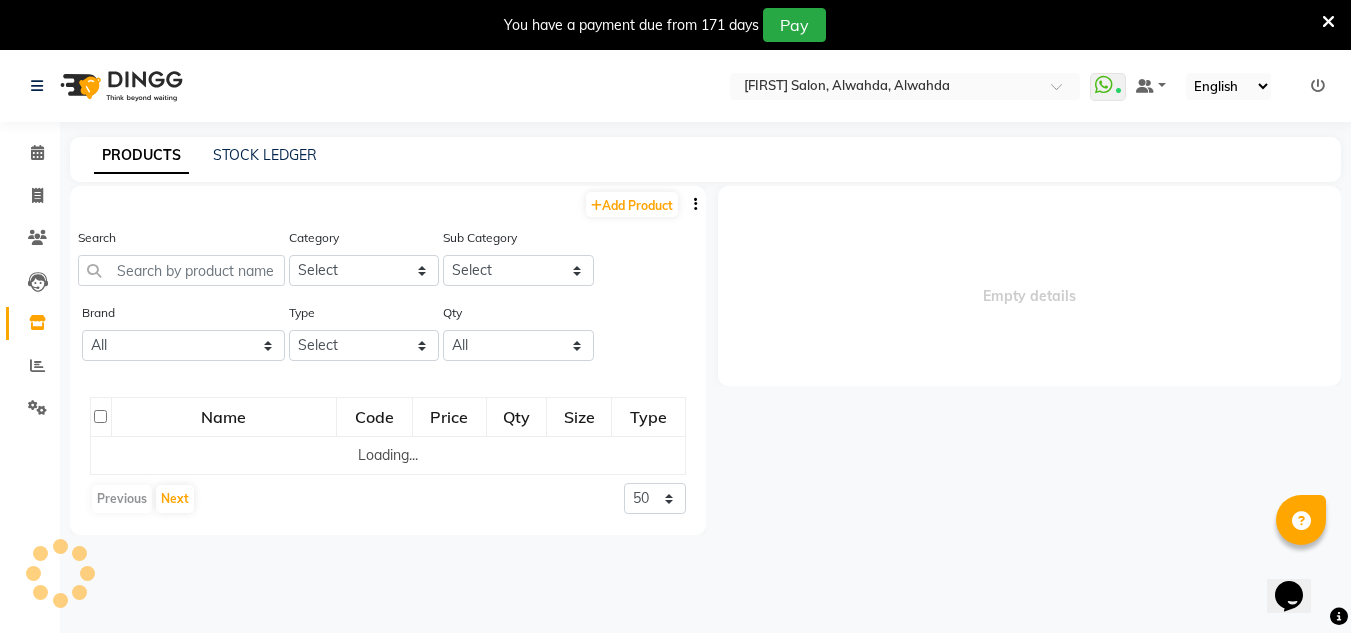 select 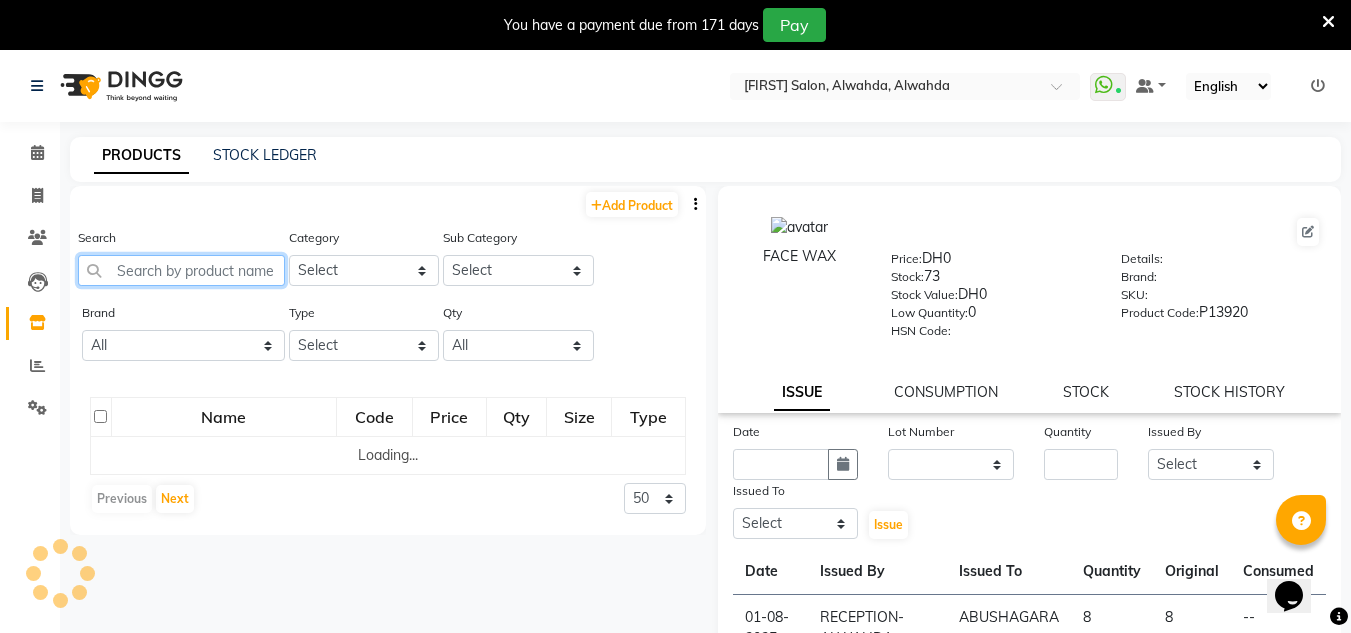 drag, startPoint x: 195, startPoint y: 276, endPoint x: 259, endPoint y: 269, distance: 64.381676 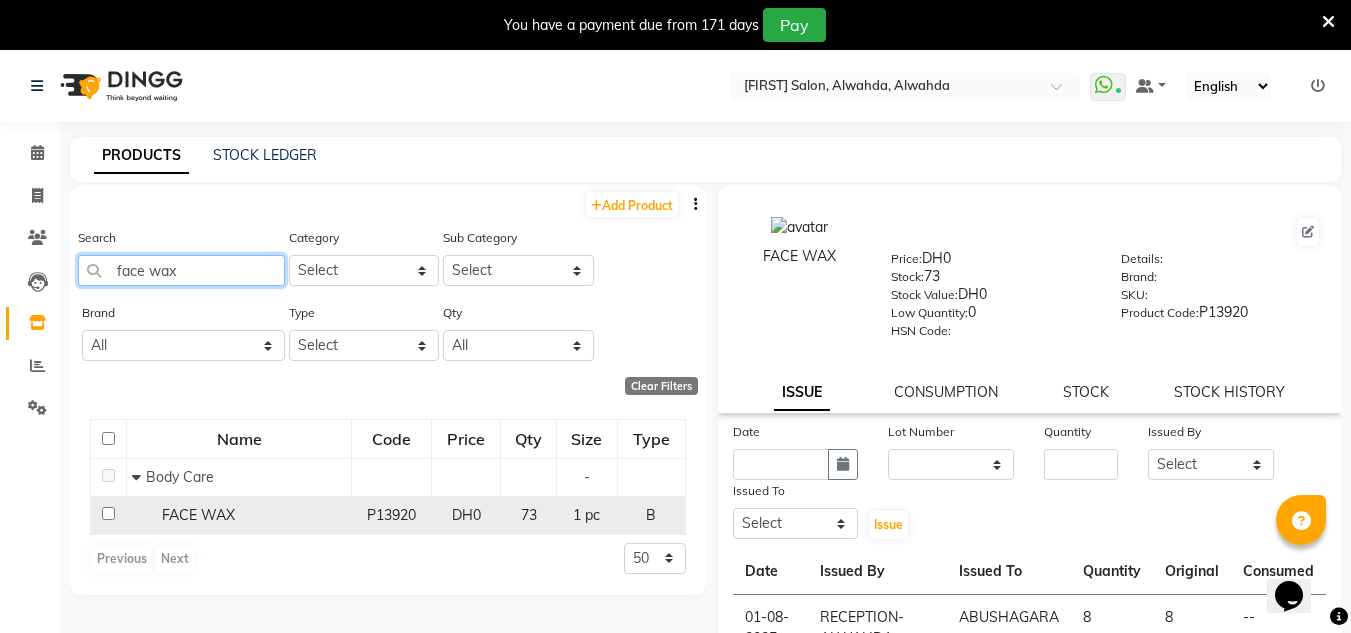 type on "face wax" 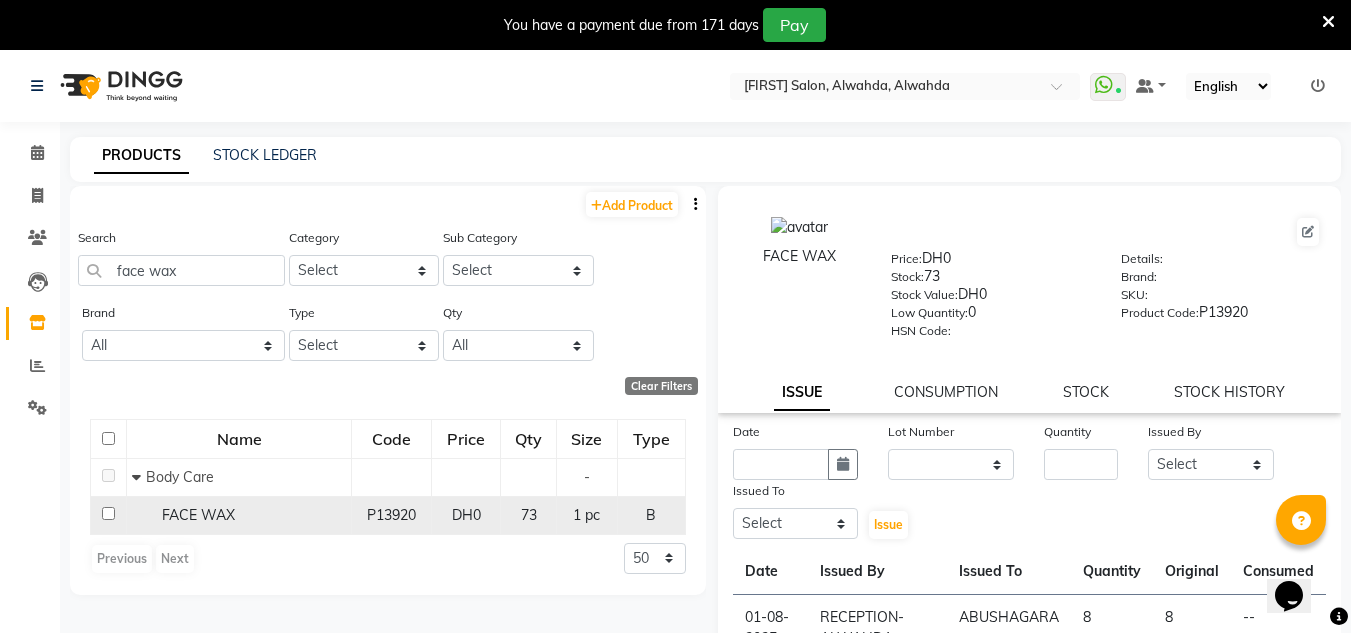 click on "FACE WAX" 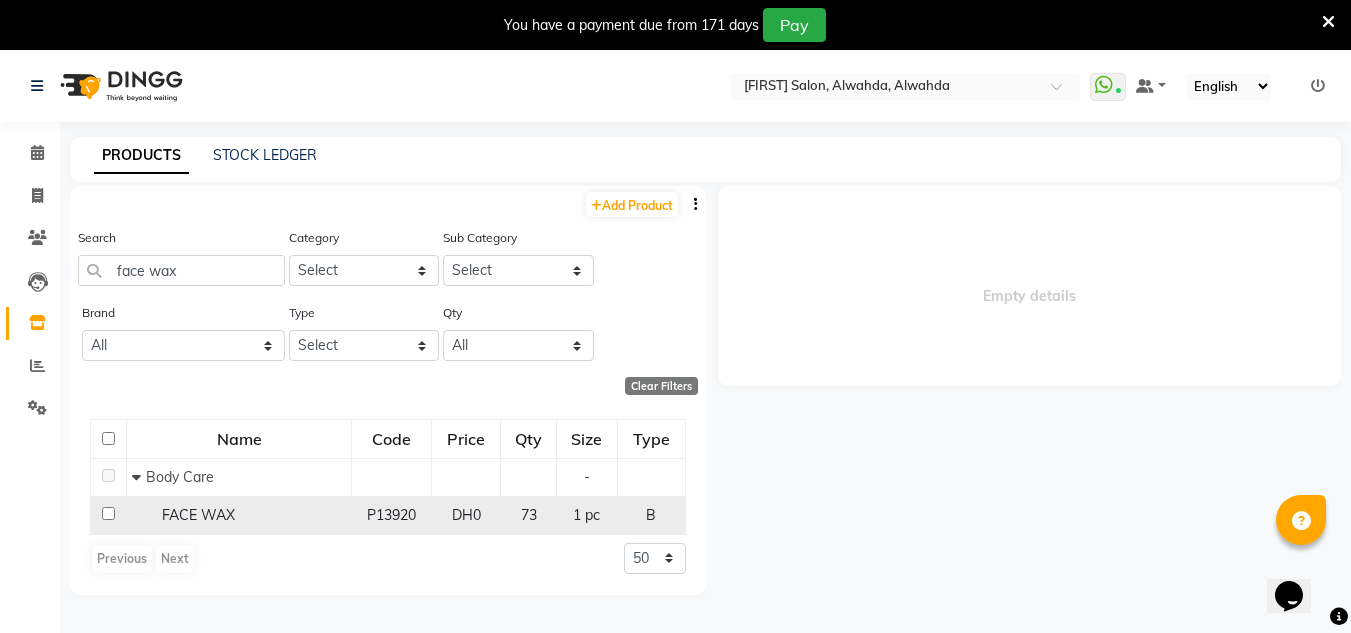 select 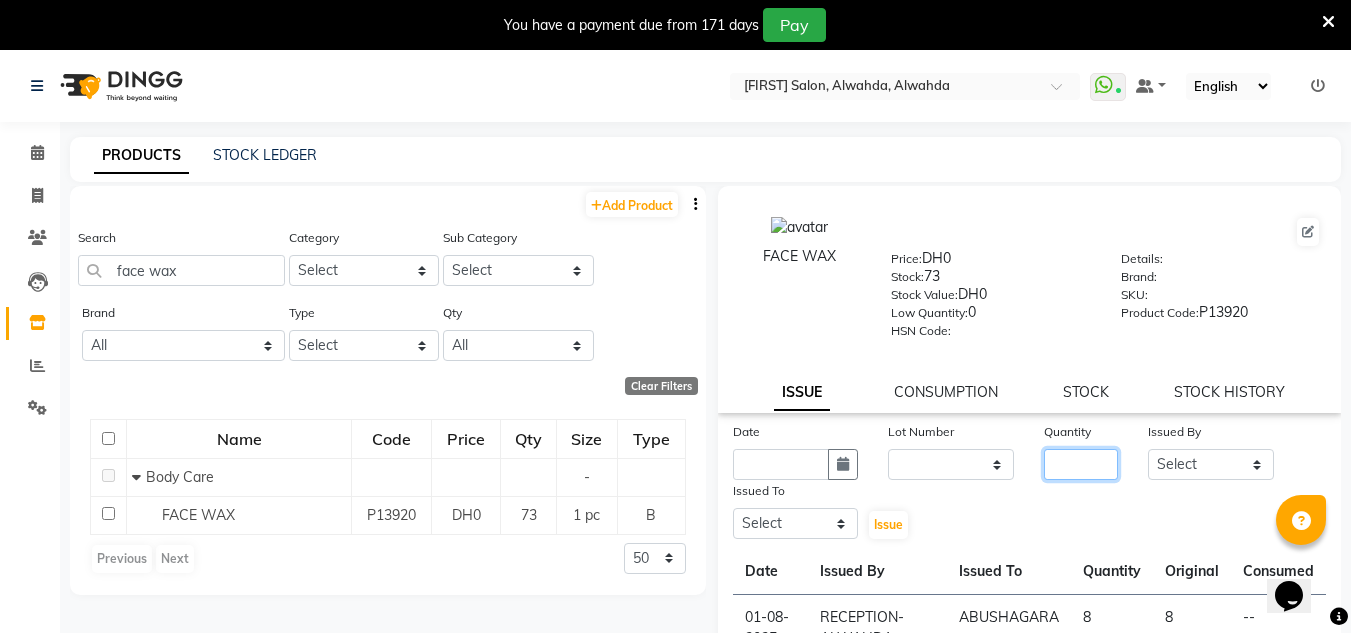 drag, startPoint x: 1090, startPoint y: 470, endPoint x: 1034, endPoint y: 467, distance: 56.0803 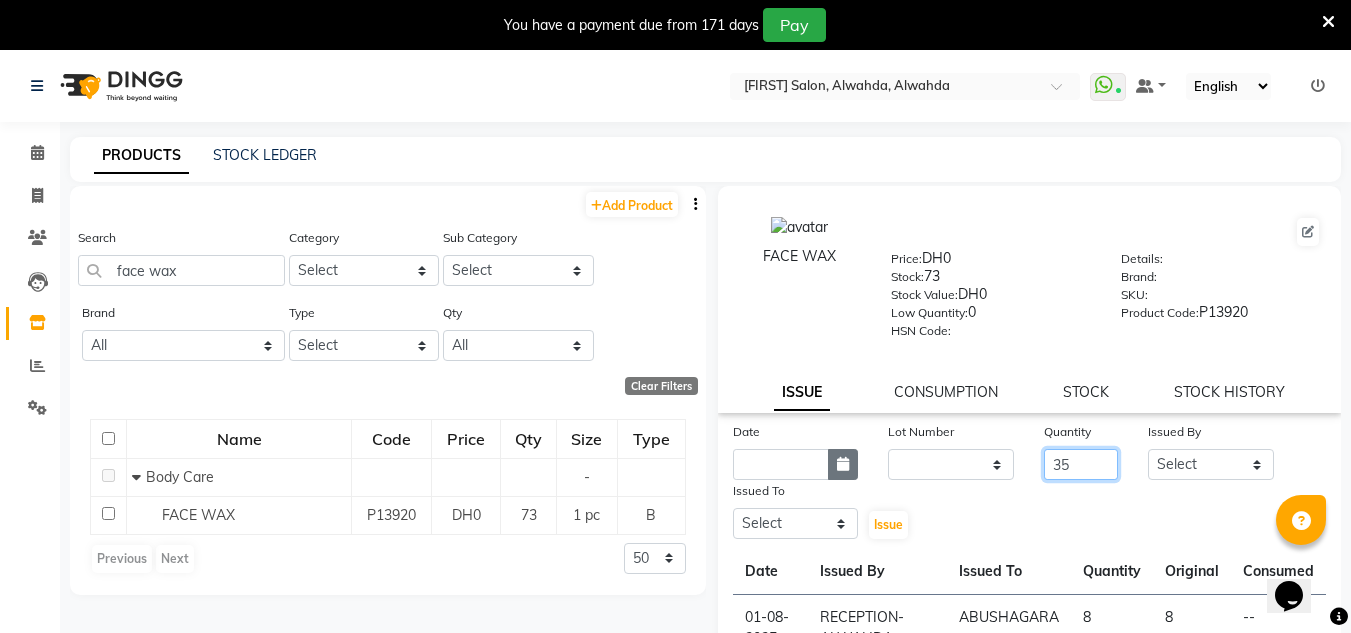 type on "35" 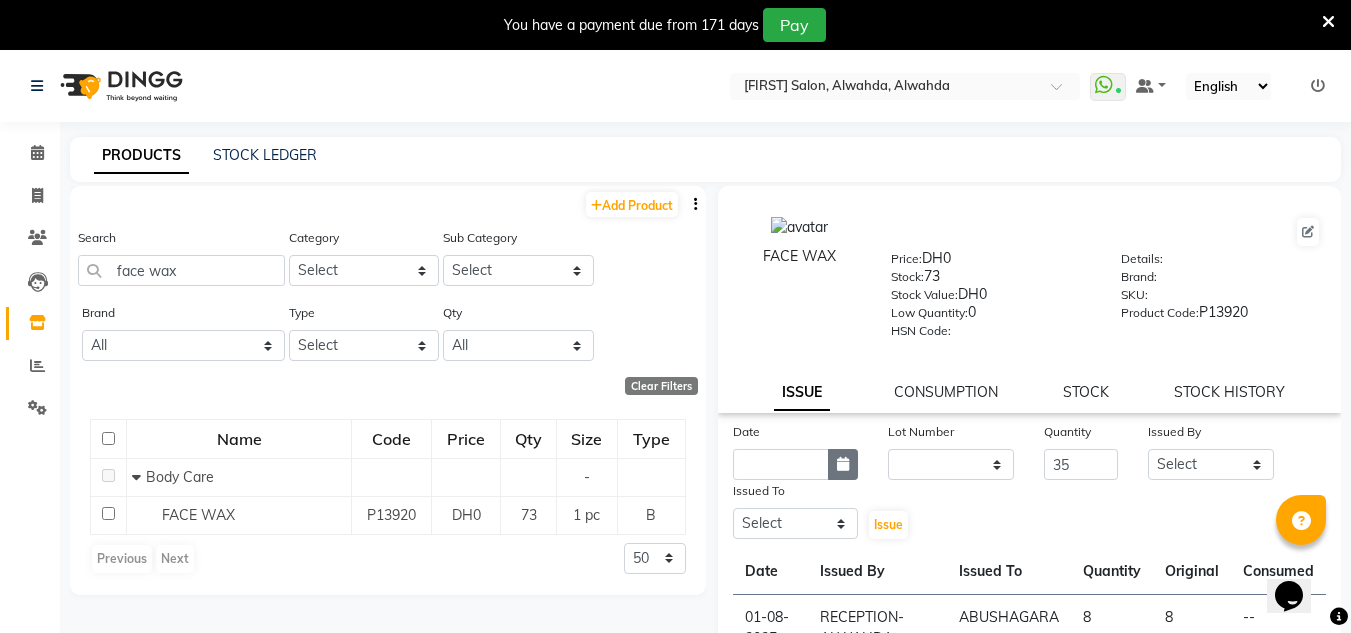 click 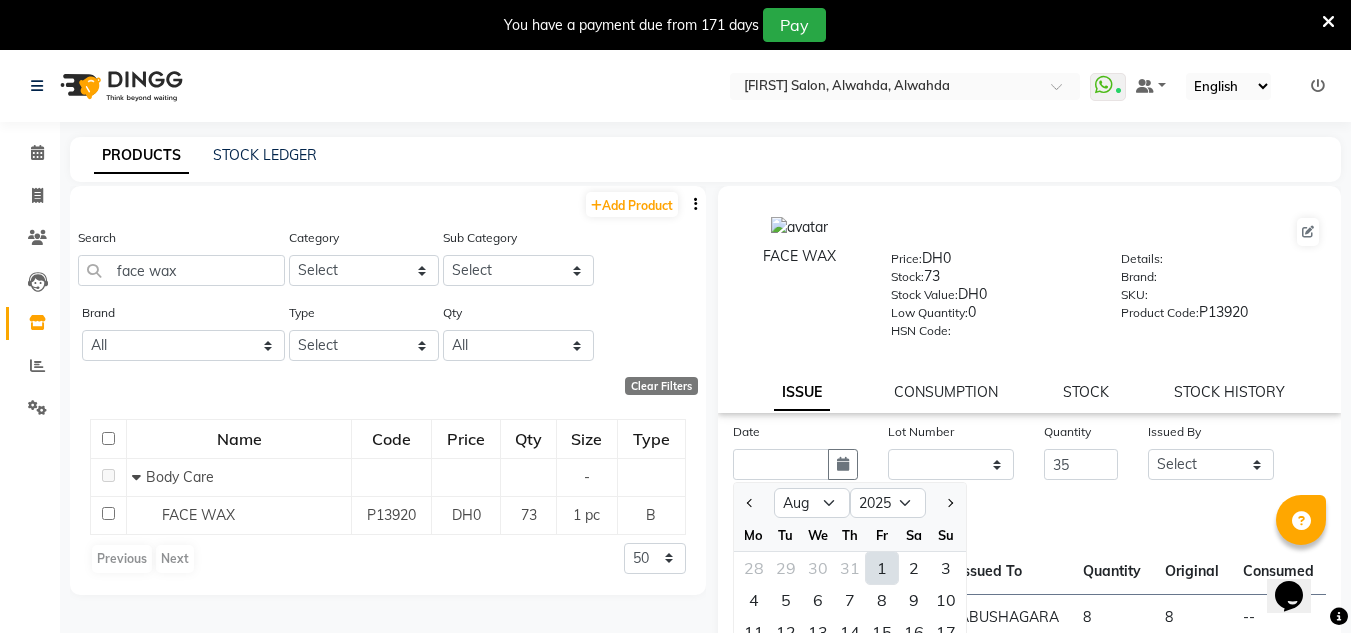 click on "1" 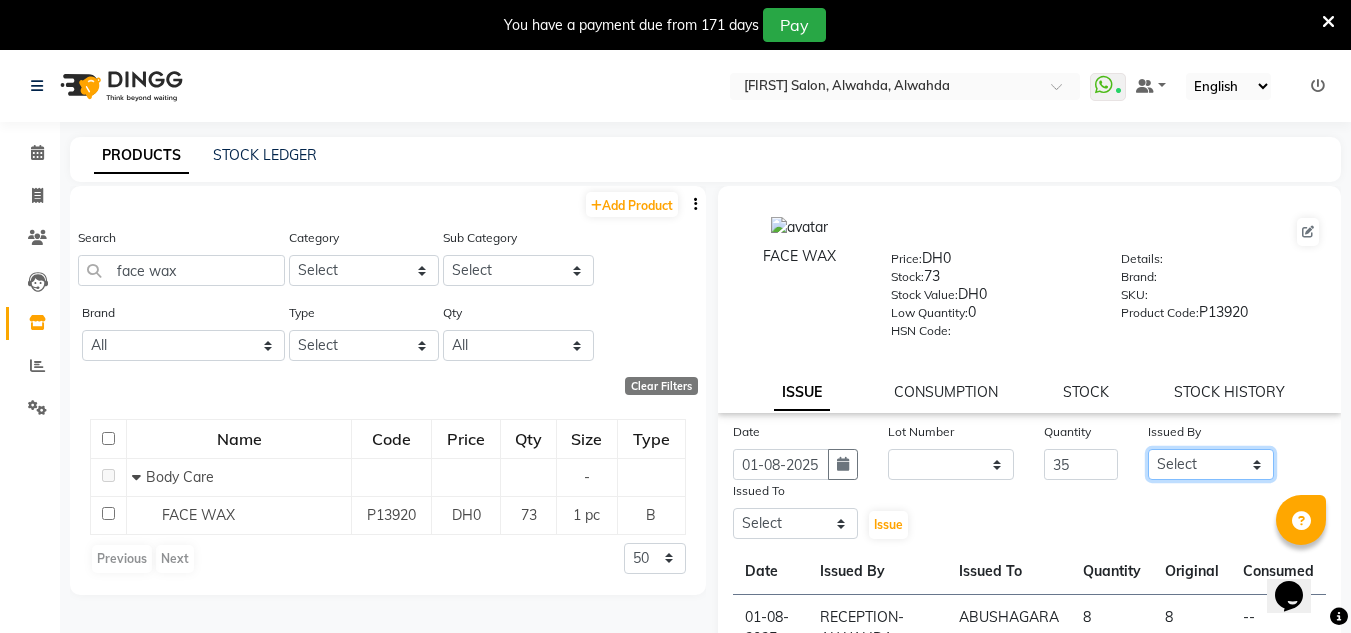 click on "Select ABUSHAGARA HOME SERVICE STAFF [FIRST] [LAST] Management [FIRST] [LAST] RECEPTION-ALWAHDA [FIRST] [LAST] [FIRST] SALON [FIRST] [LAST] [FIRST] [LAST]" 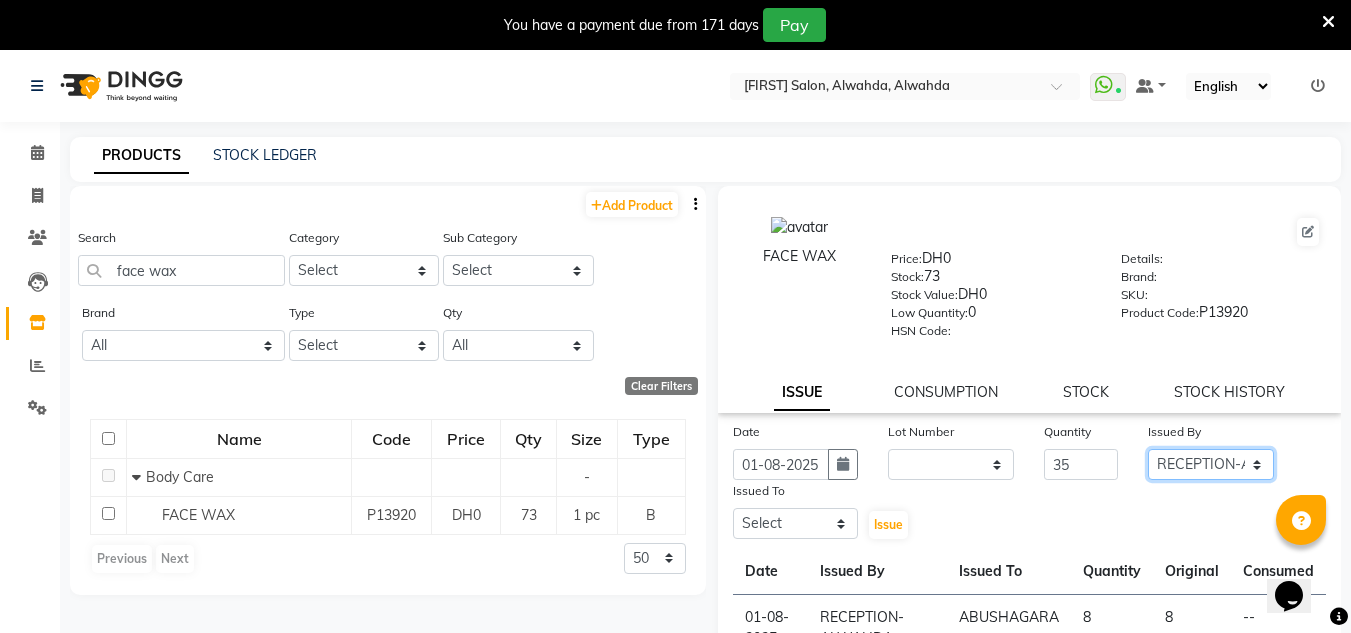 click on "Select ABUSHAGARA HOME SERVICE STAFF [FIRST] [LAST] Management [FIRST] [LAST] RECEPTION-ALWAHDA [FIRST] [LAST] [FIRST] SALON [FIRST] [LAST] [FIRST] [LAST]" 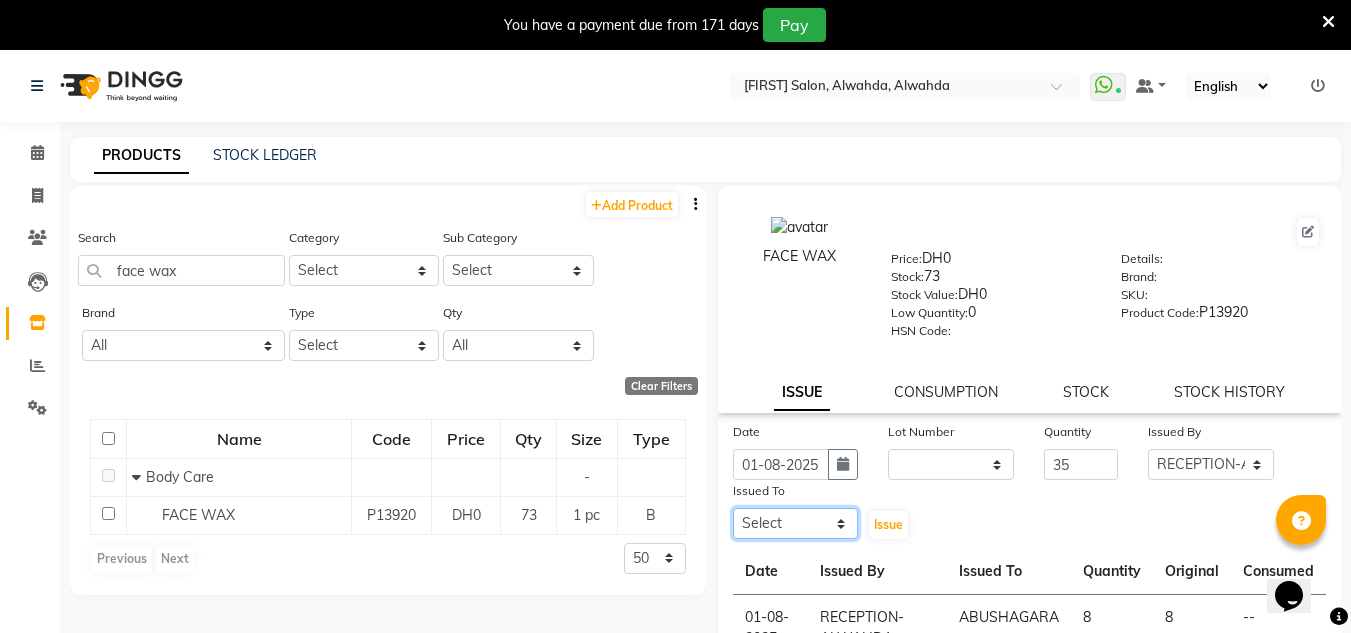 click on "Select ABUSHAGARA HOME SERVICE STAFF [FIRST] [LAST] Management [FIRST] [LAST] RECEPTION-ALWAHDA [FIRST] [LAST] [FIRST] SALON [FIRST] [LAST] [FIRST] [LAST]" 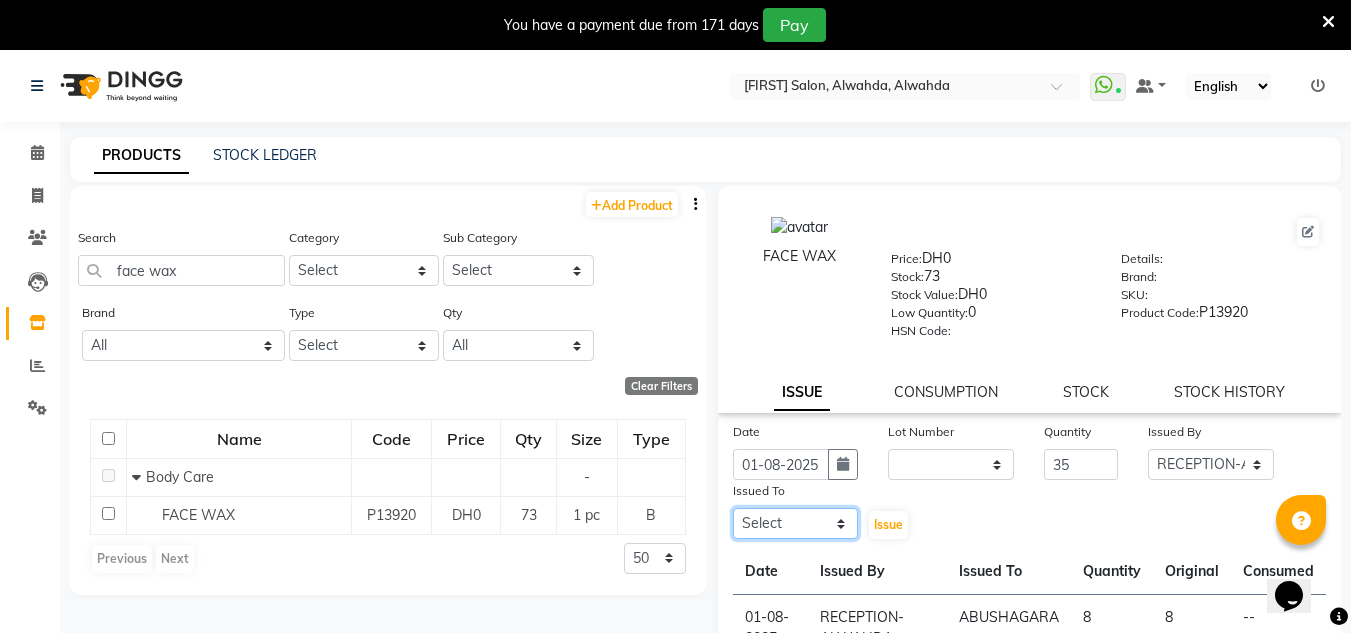 select on "51806" 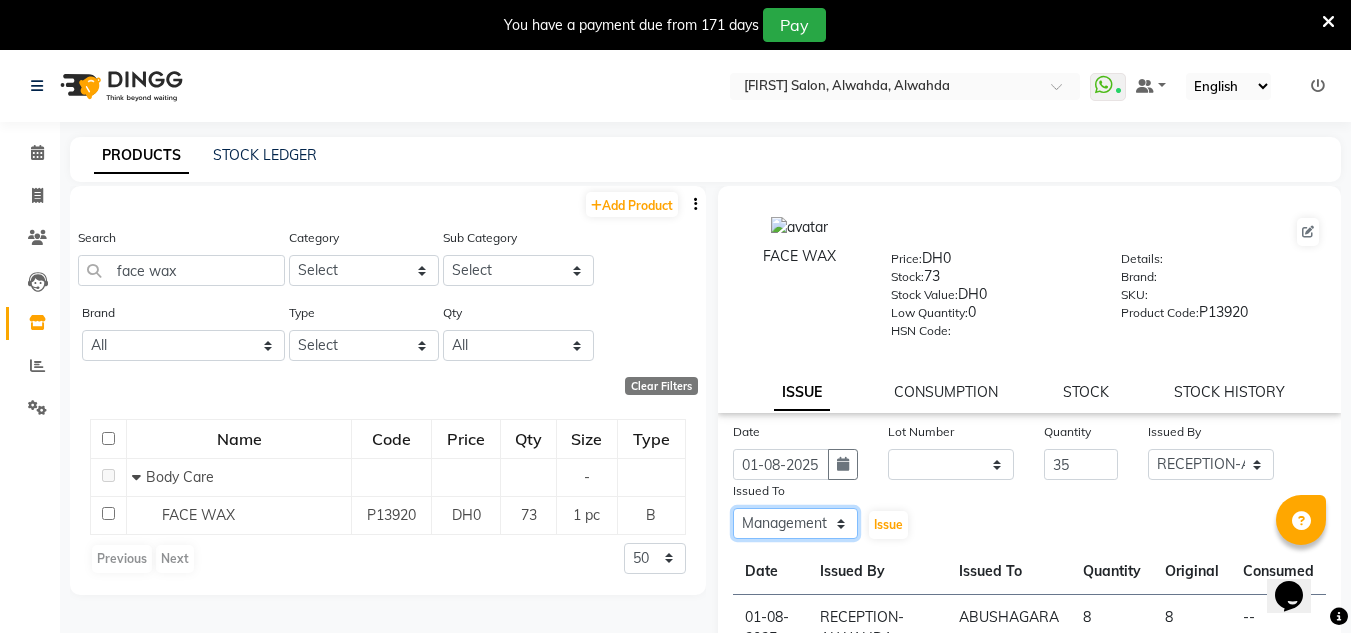 click on "Select ABUSHAGARA HOME SERVICE STAFF [FIRST] [LAST] Management [FIRST] [LAST] RECEPTION-ALWAHDA [FIRST] [LAST] [FIRST] SALON [FIRST] [LAST] [FIRST] [LAST]" 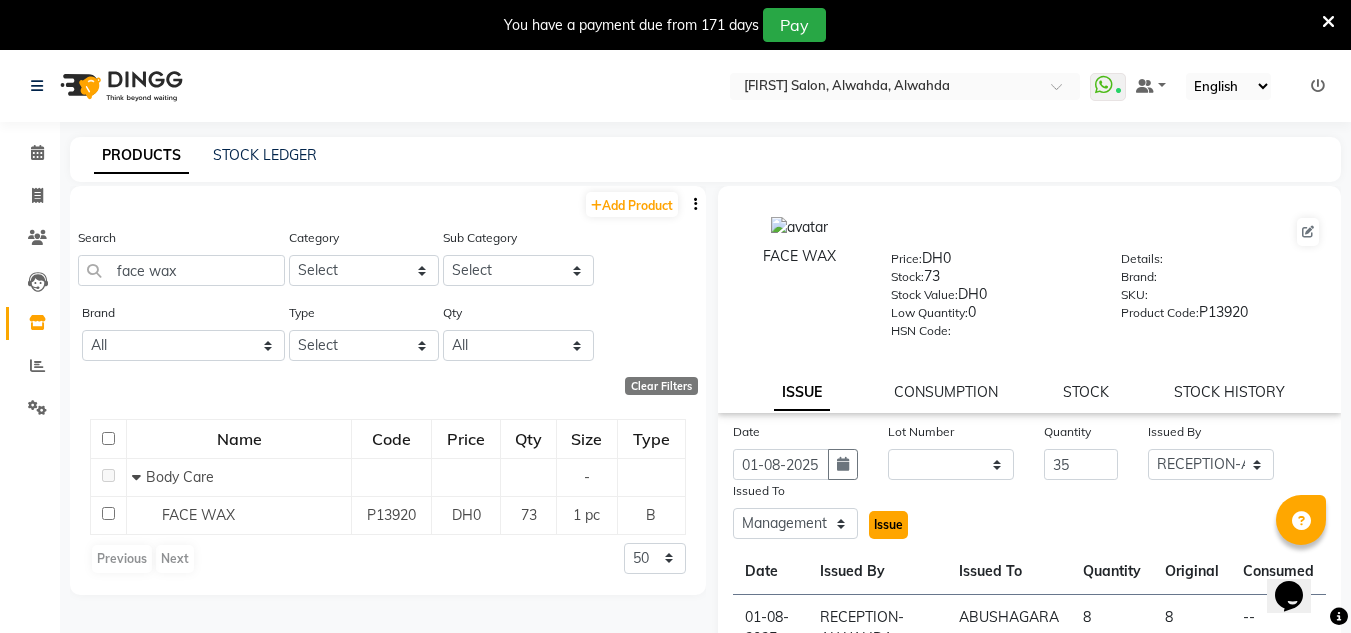 click on "Issue" 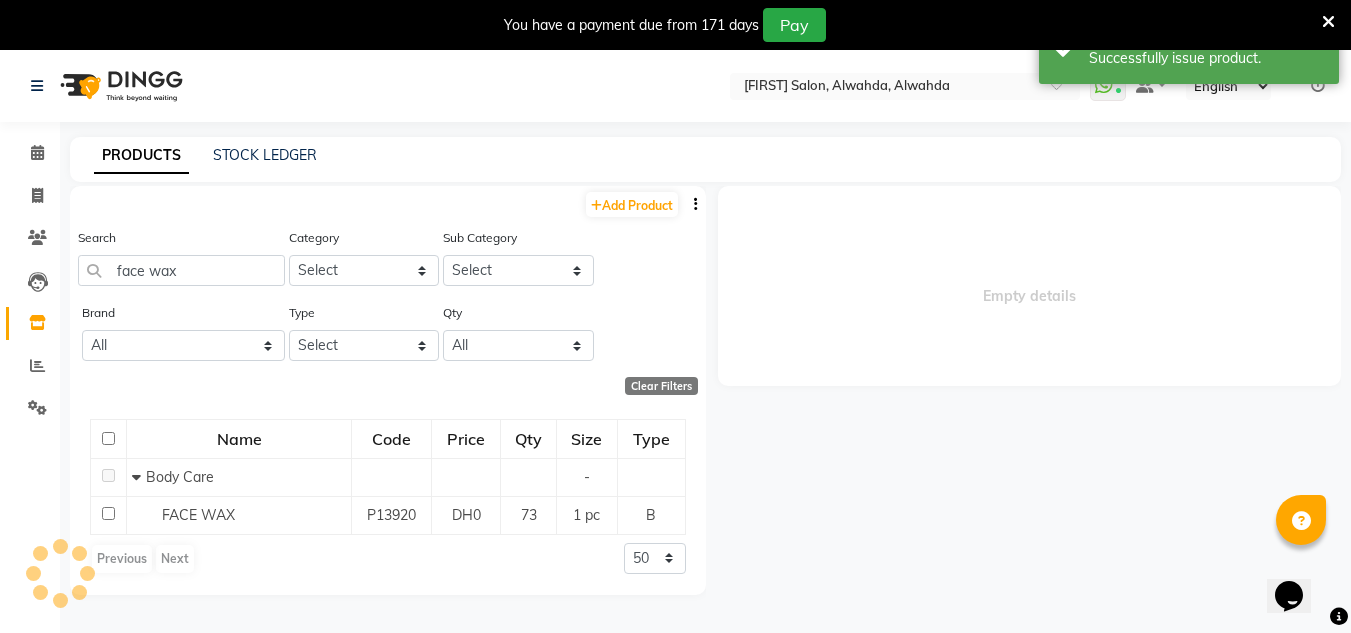 select 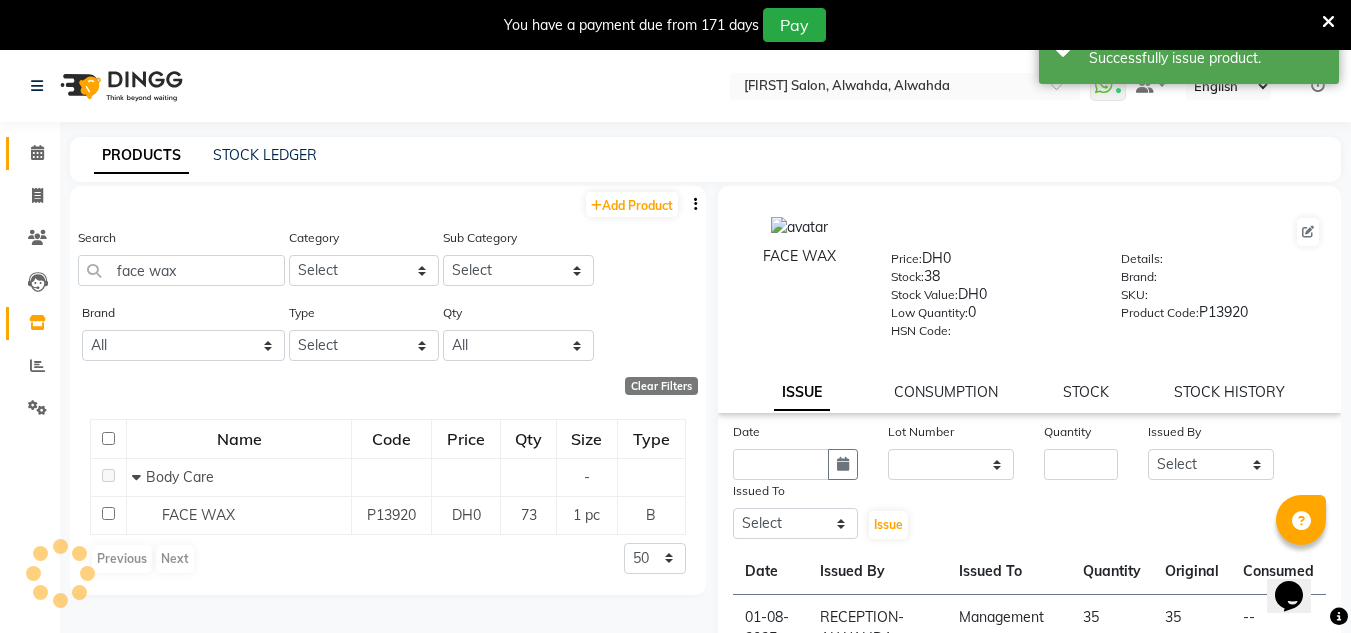 click 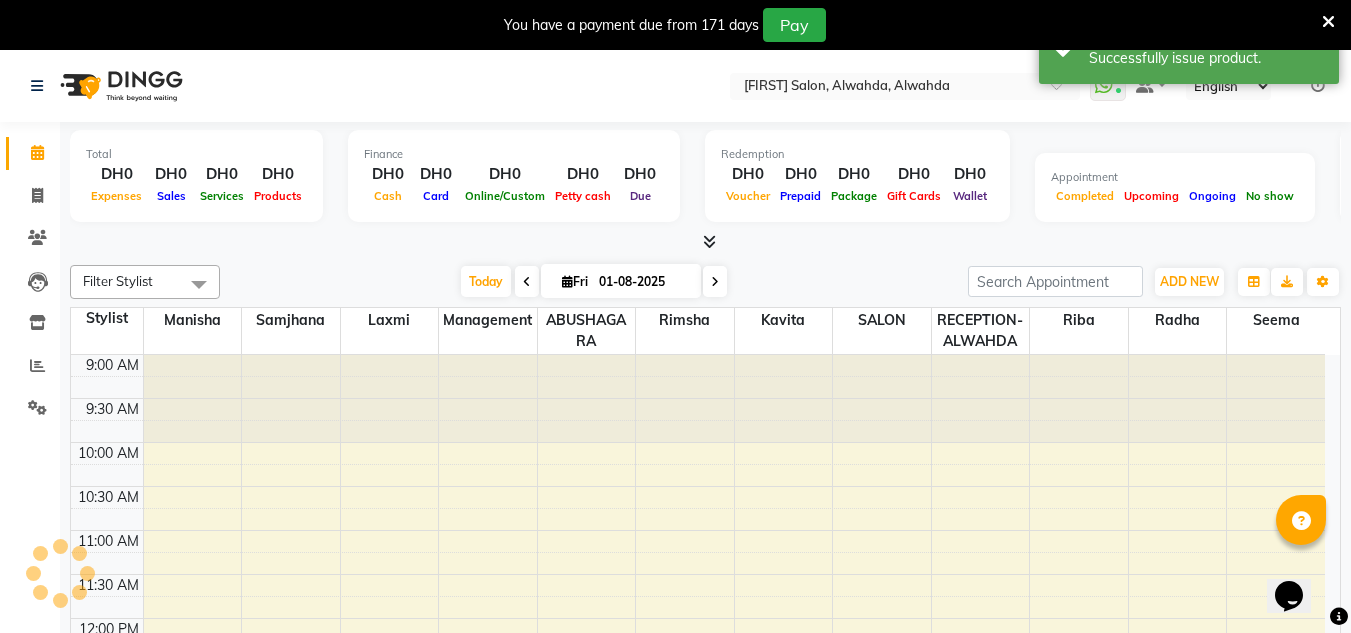 scroll, scrollTop: 0, scrollLeft: 0, axis: both 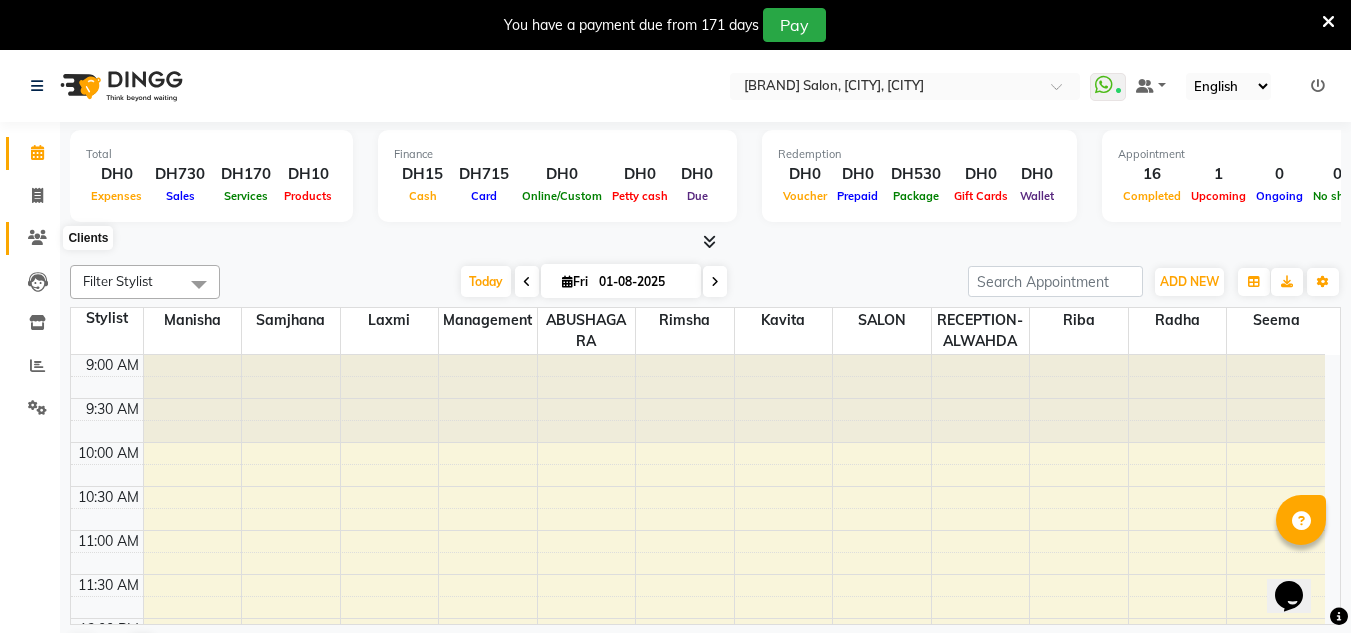 click 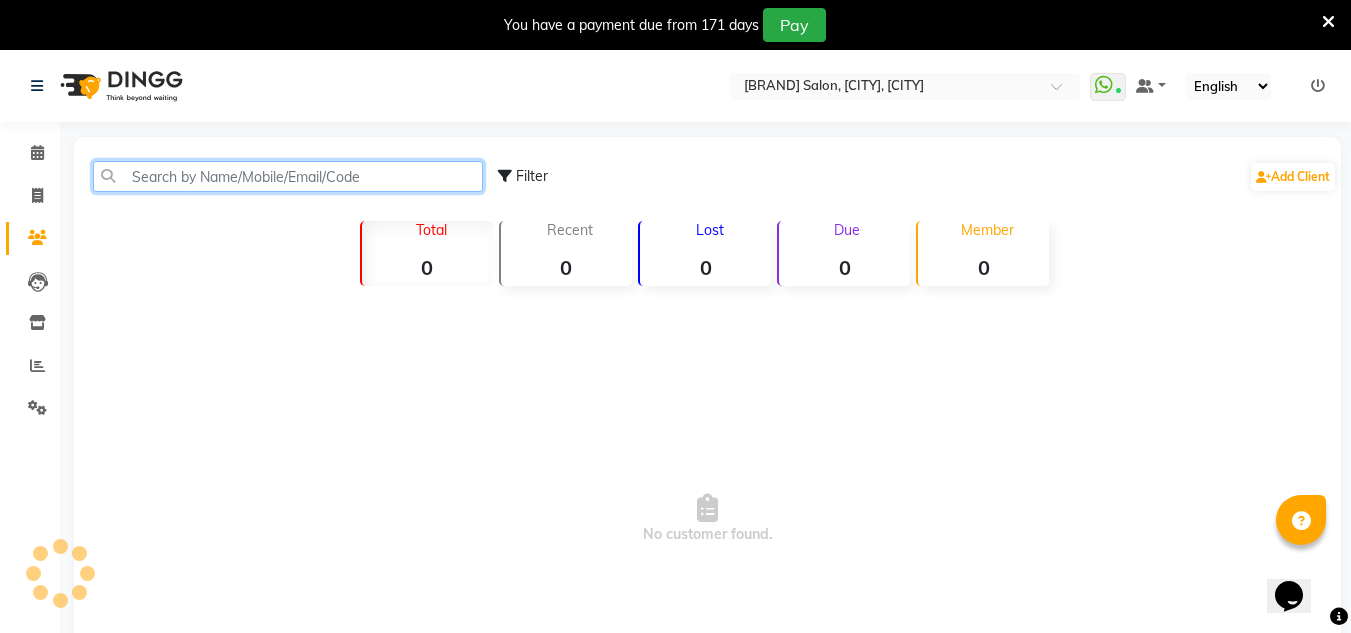 click 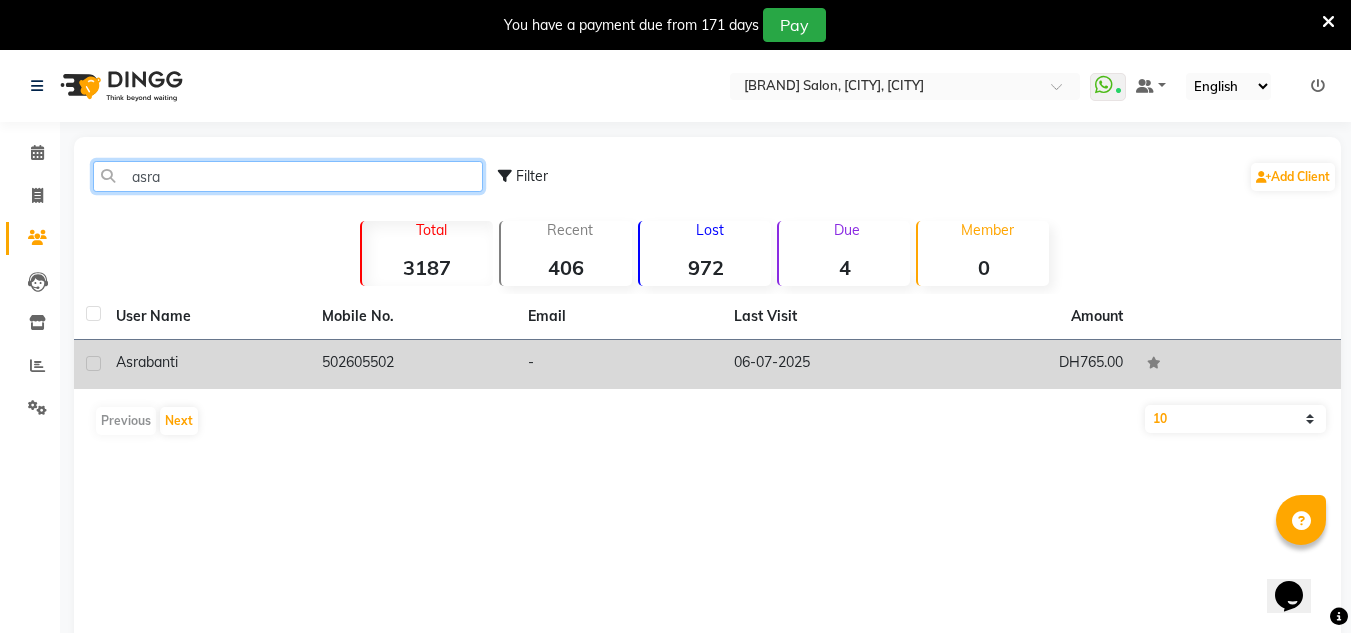type on "asra" 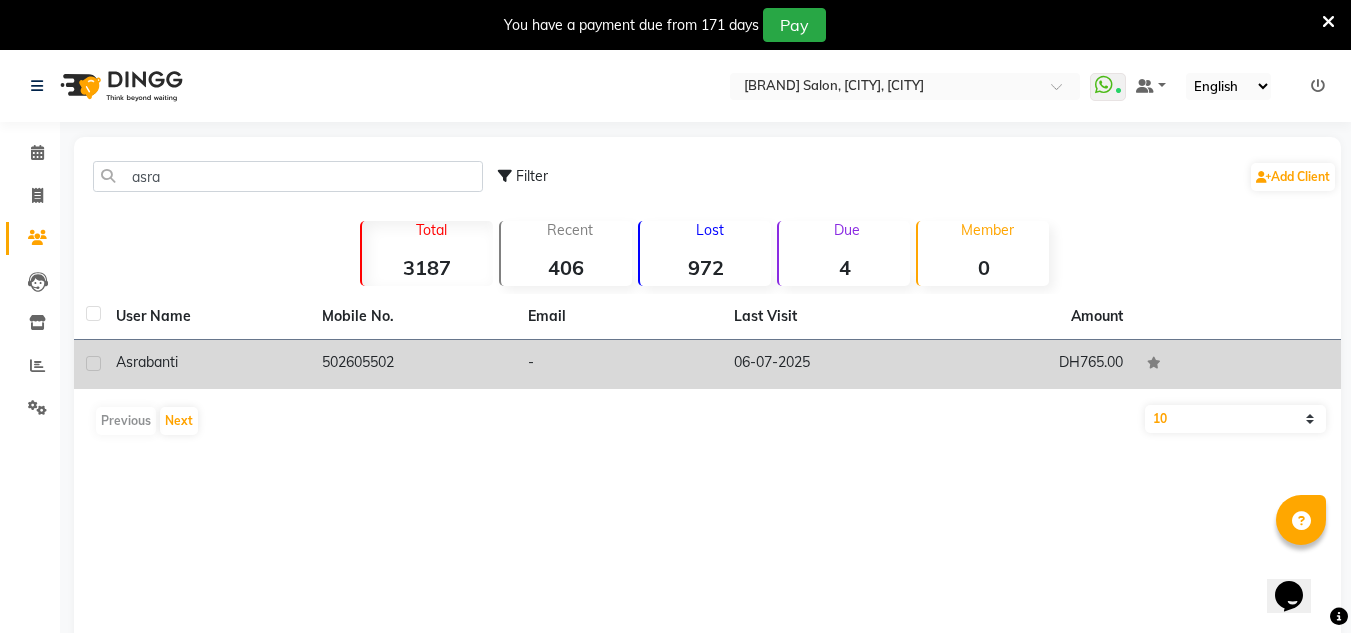 click on "502605502" 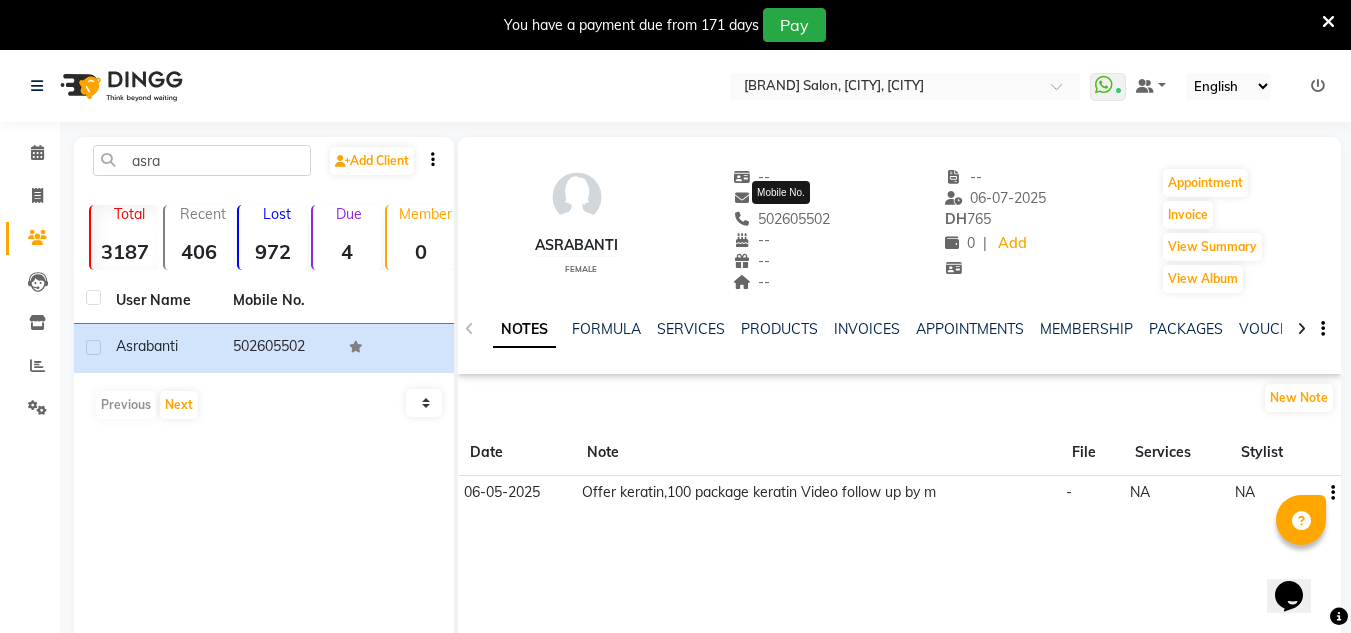 drag, startPoint x: 833, startPoint y: 215, endPoint x: 760, endPoint y: 222, distance: 73.33485 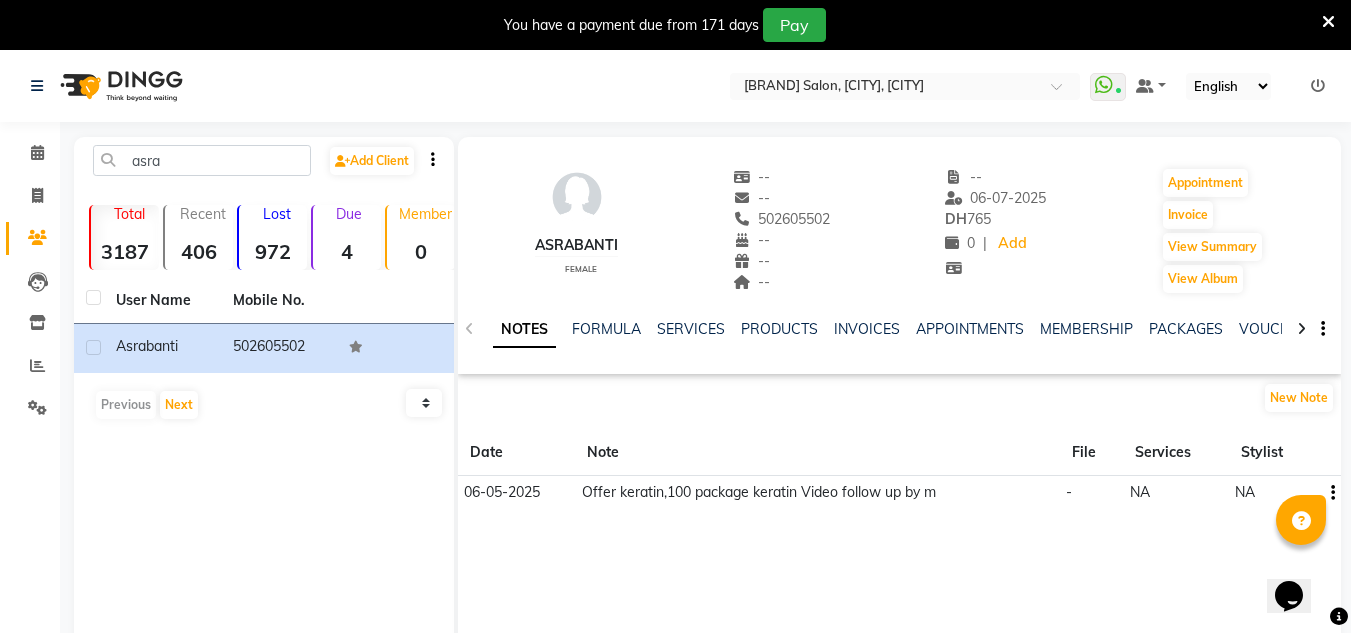 copy on "502605502" 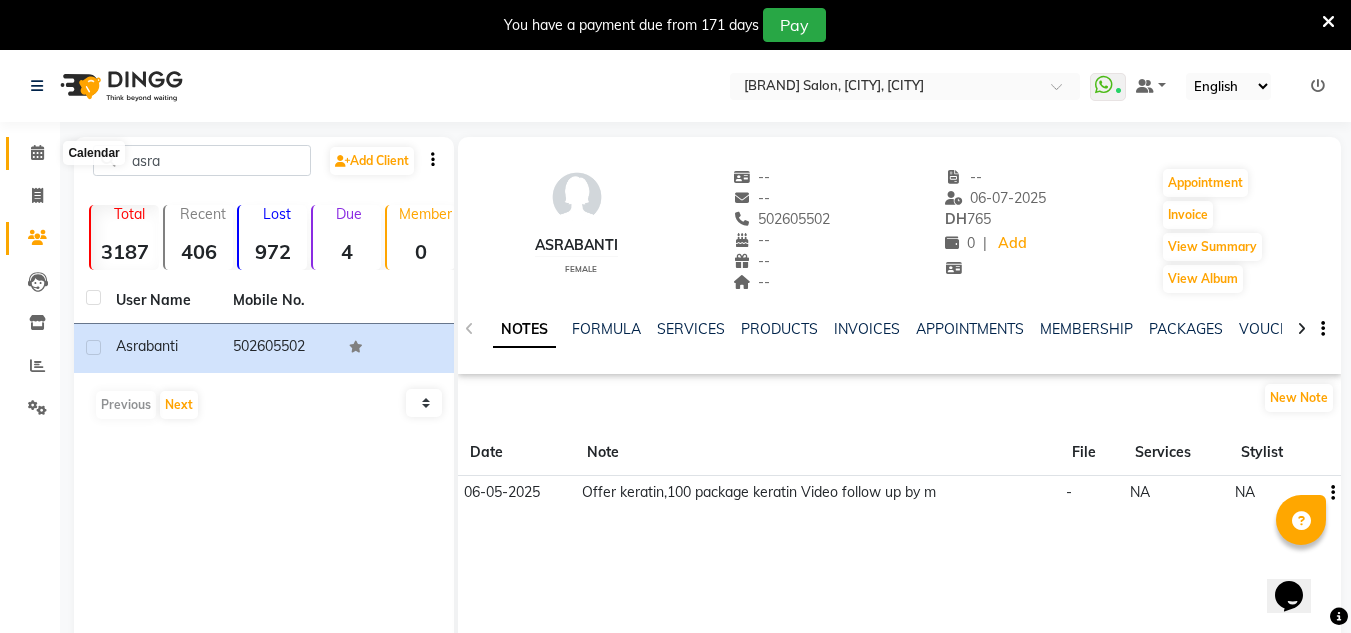 drag, startPoint x: 35, startPoint y: 158, endPoint x: 123, endPoint y: 40, distance: 147.20055 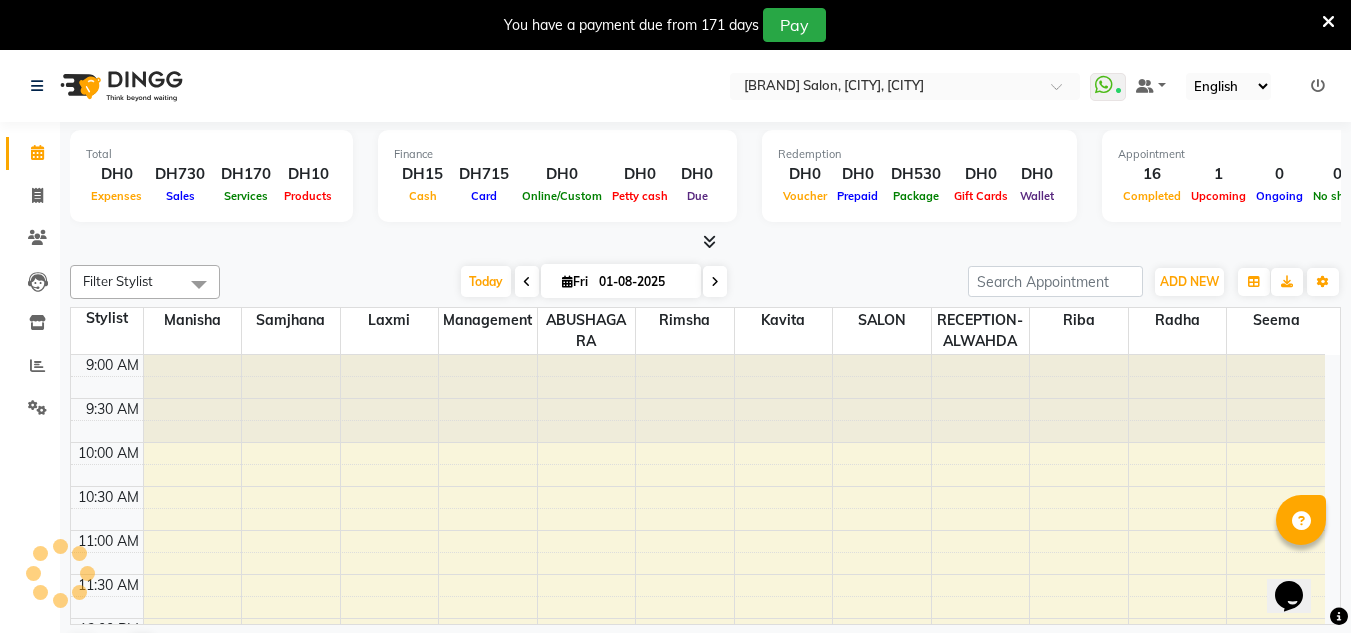 scroll, scrollTop: 0, scrollLeft: 0, axis: both 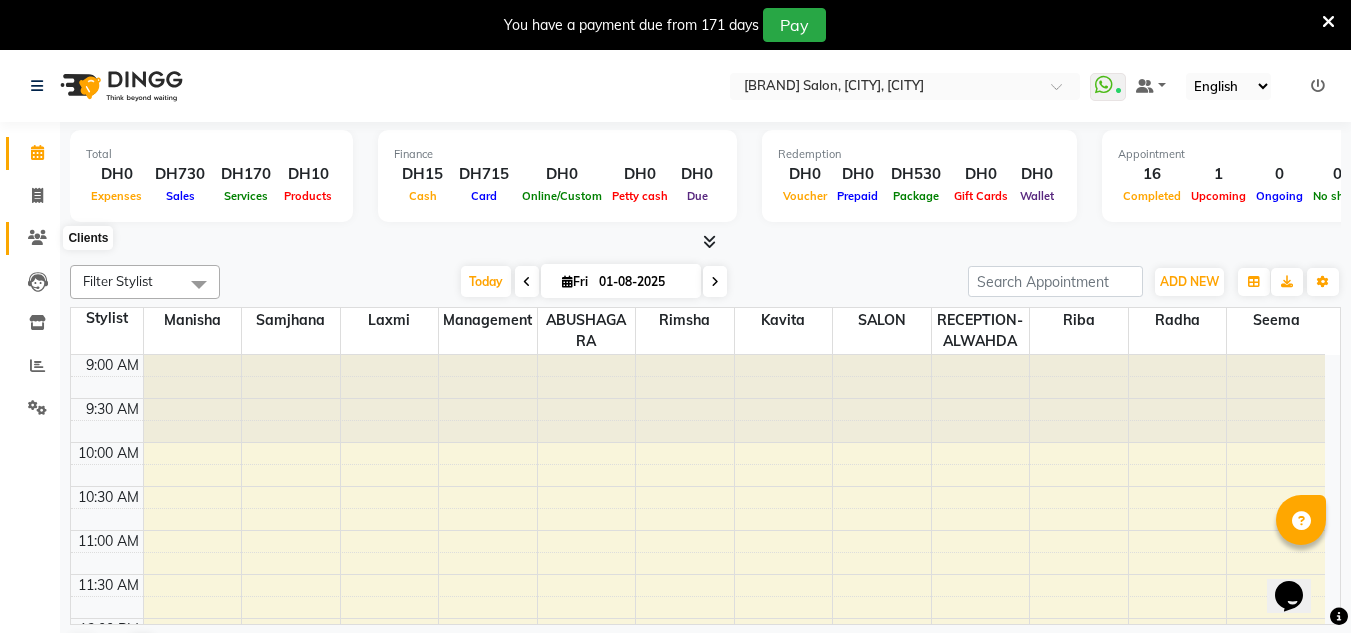 click 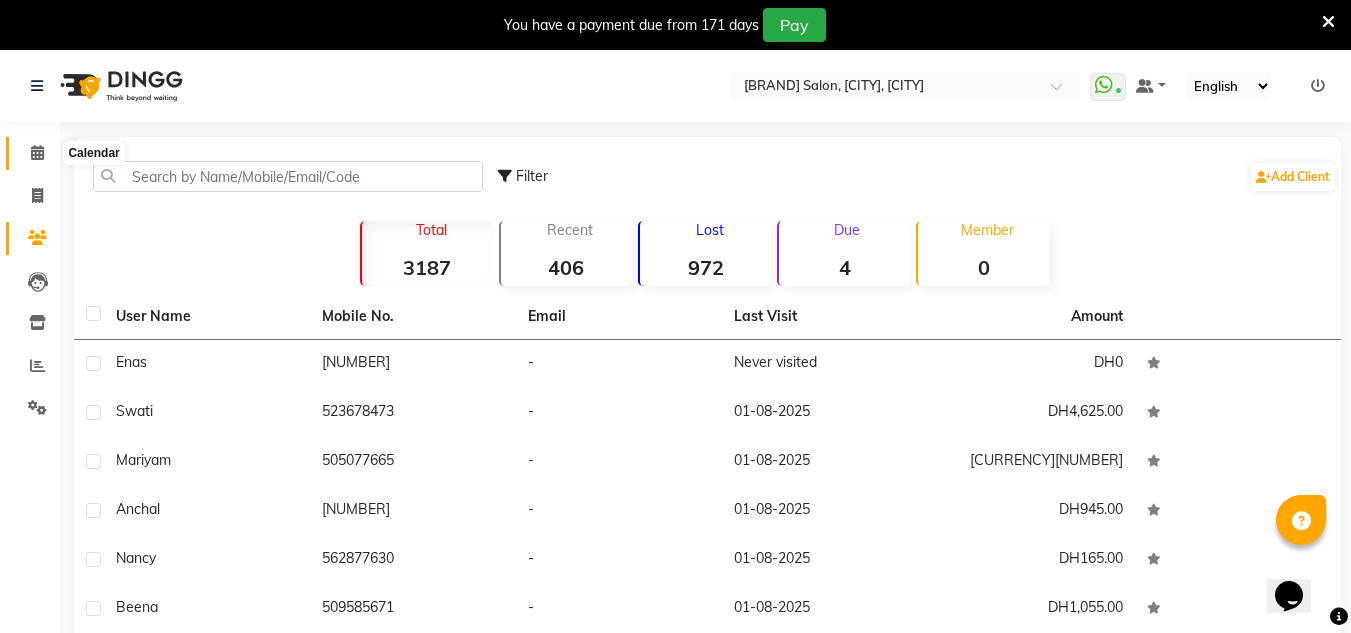 click 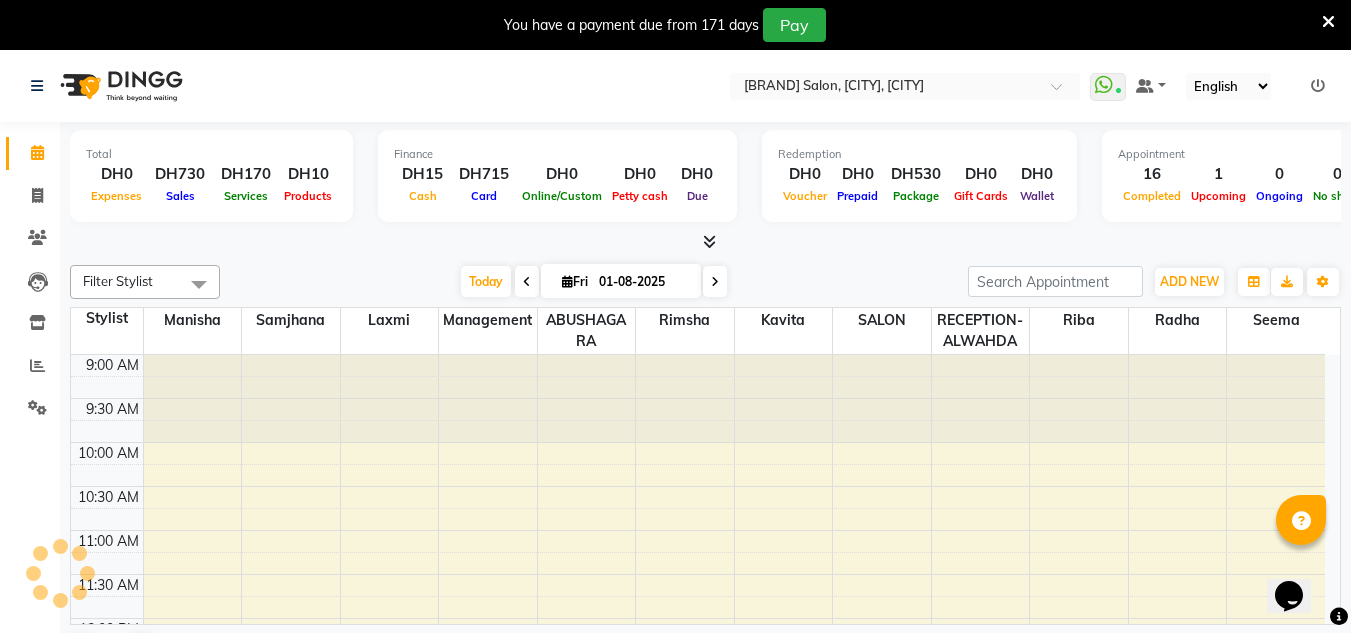 scroll, scrollTop: 0, scrollLeft: 0, axis: both 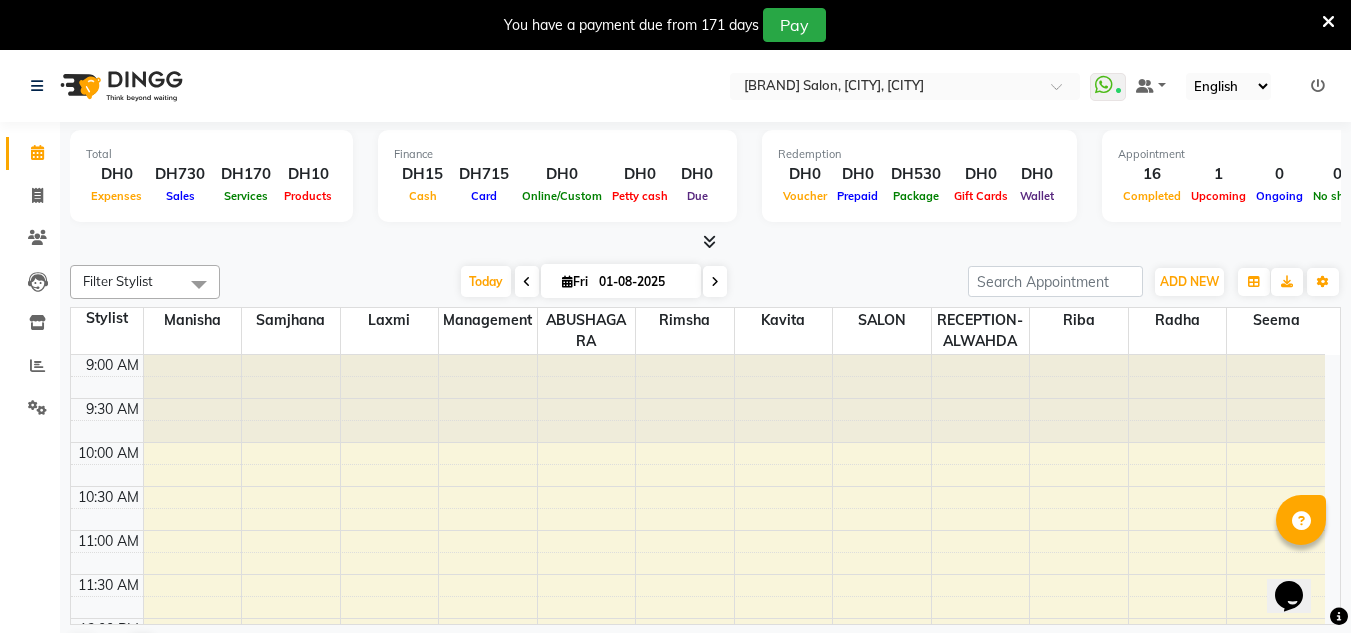 click on "Calendar" 